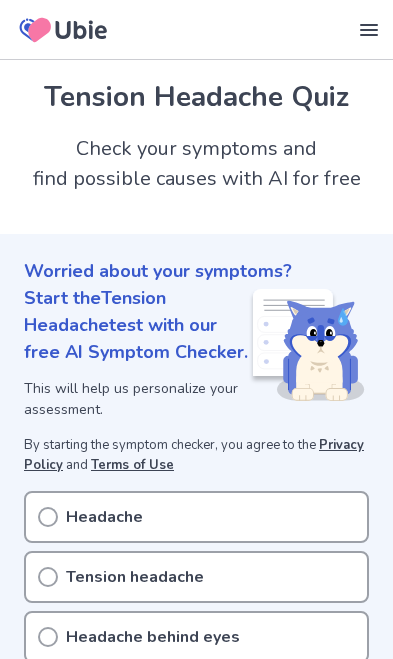 scroll, scrollTop: 0, scrollLeft: 0, axis: both 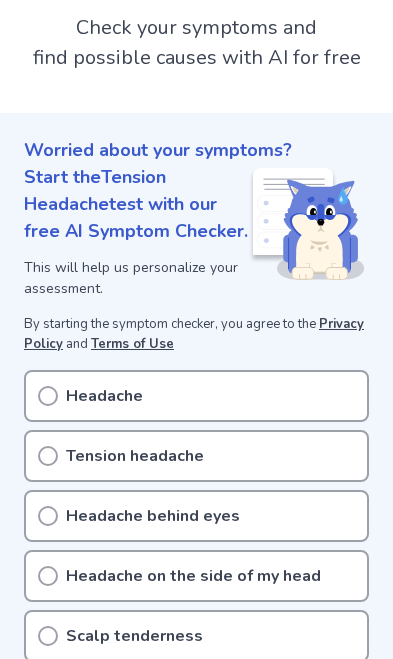 click 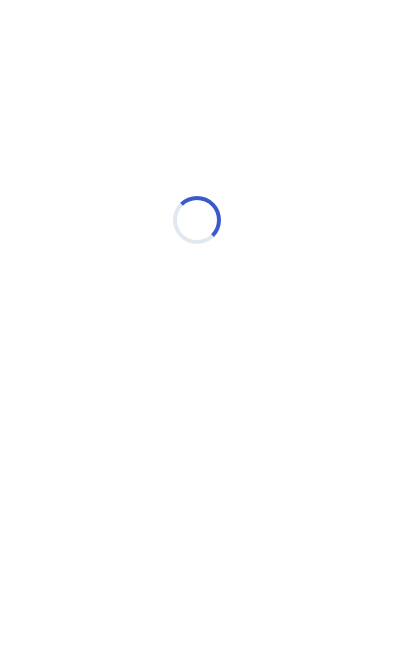 scroll, scrollTop: 0, scrollLeft: 0, axis: both 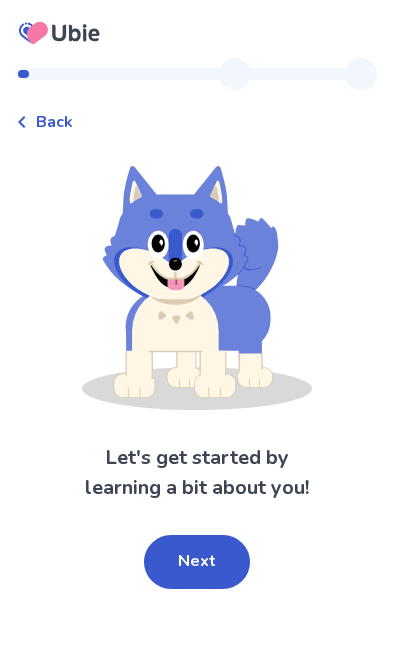 click on "Next" at bounding box center [197, 562] 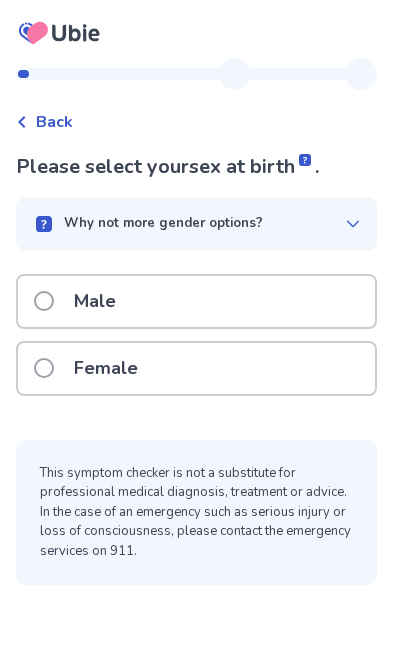 click on "Female" at bounding box center [92, 368] 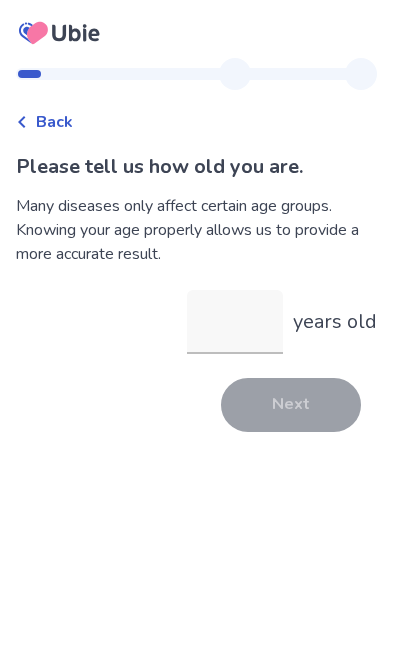 click on "years old" at bounding box center [235, 322] 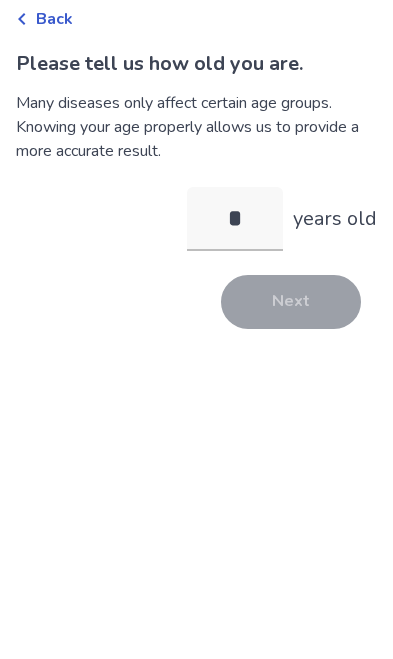 type on "**" 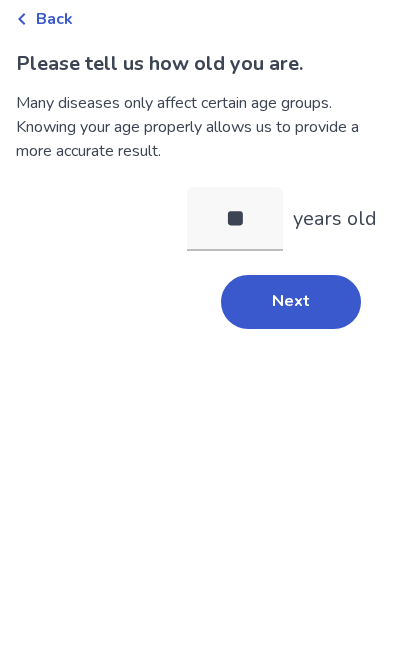 click on "Next" at bounding box center [291, 405] 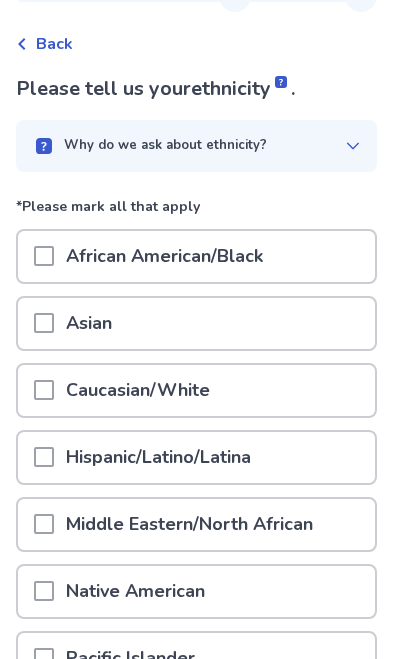 click at bounding box center (44, 390) 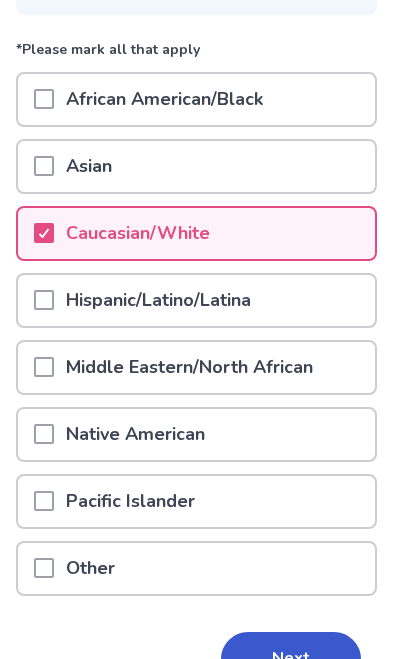 scroll, scrollTop: 267, scrollLeft: 0, axis: vertical 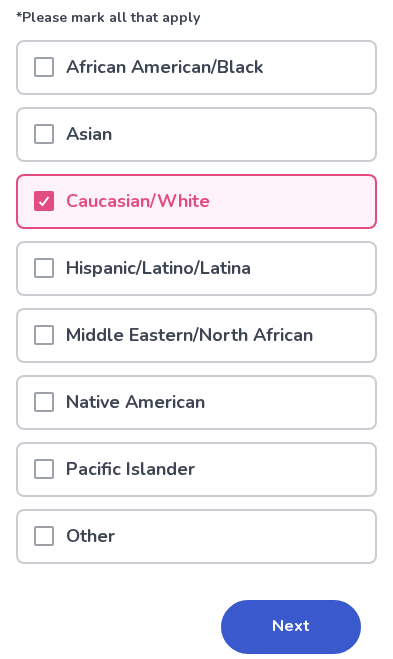 click on "Next" at bounding box center (291, 627) 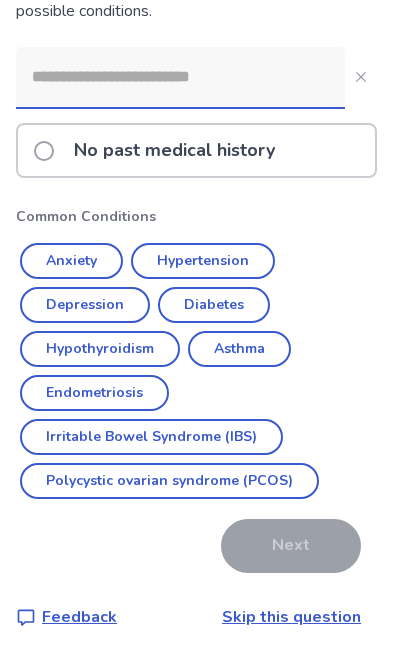 scroll, scrollTop: 251, scrollLeft: 0, axis: vertical 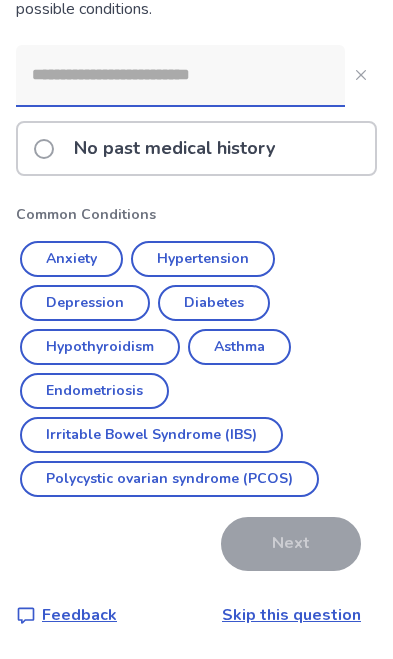 click at bounding box center [44, 149] 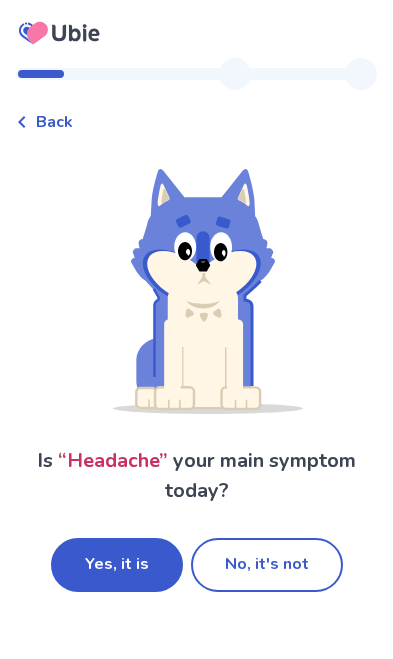 click on "Yes, it is" at bounding box center (117, 565) 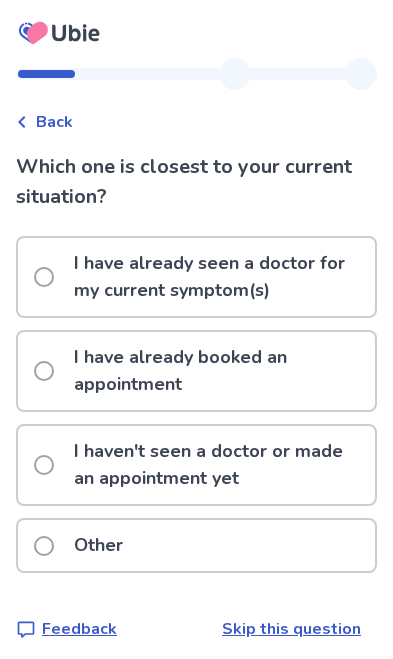click at bounding box center (44, 546) 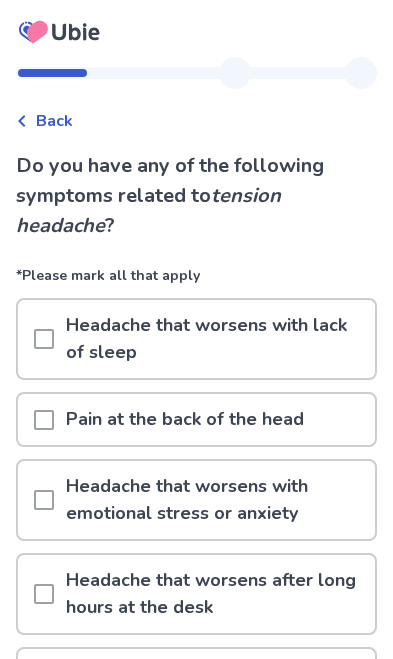 scroll, scrollTop: 0, scrollLeft: 0, axis: both 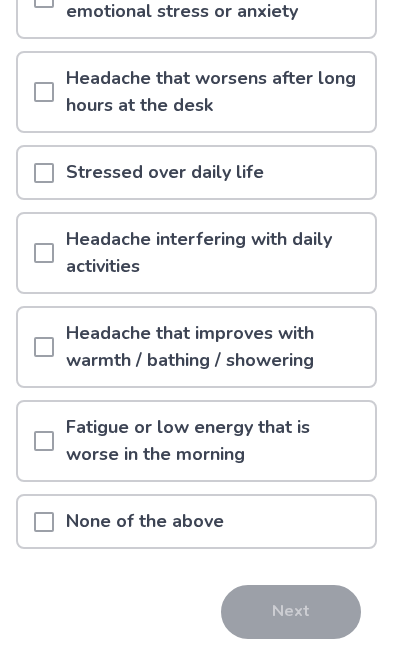 click at bounding box center (44, 521) 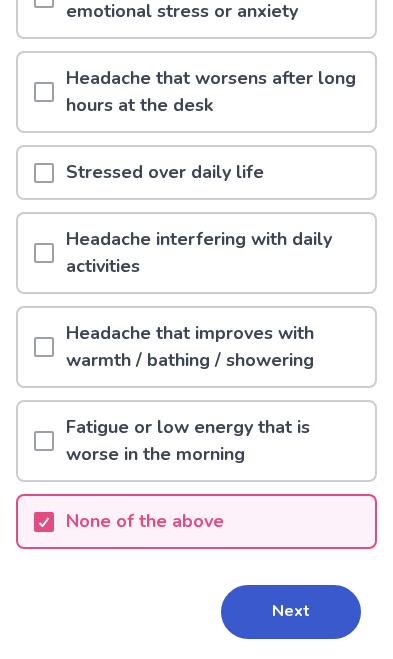 click on "Next" at bounding box center (291, 612) 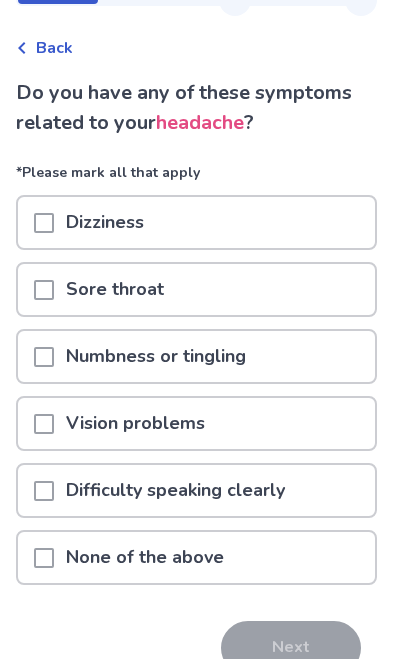 scroll, scrollTop: 96, scrollLeft: 0, axis: vertical 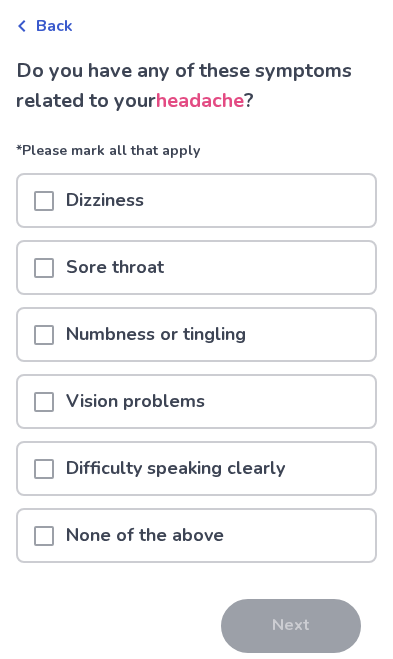 click at bounding box center [44, 536] 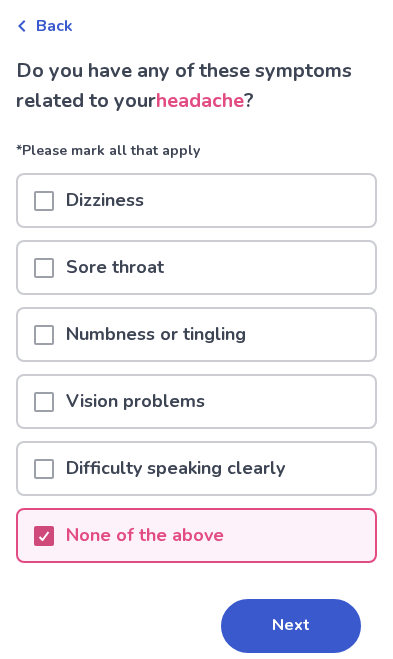 click on "Next" at bounding box center (291, 626) 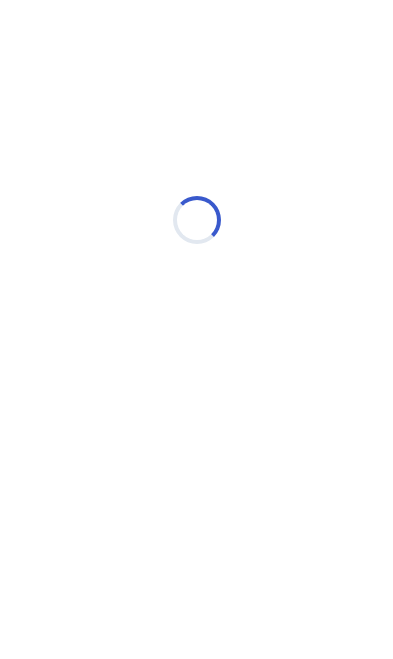 select on "*" 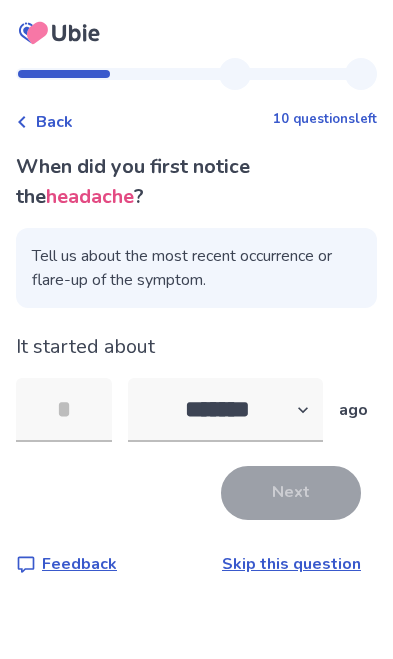 click at bounding box center [64, 410] 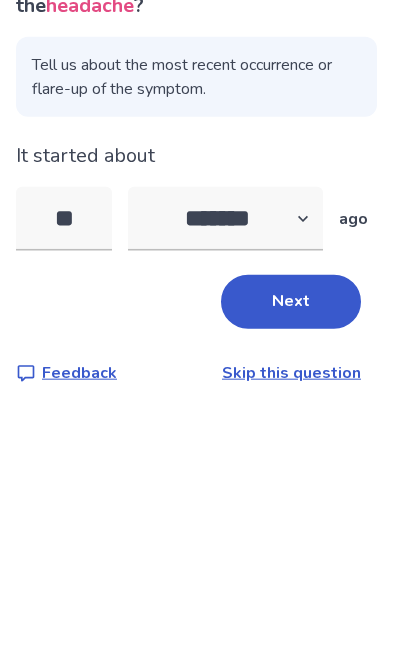 type on "**" 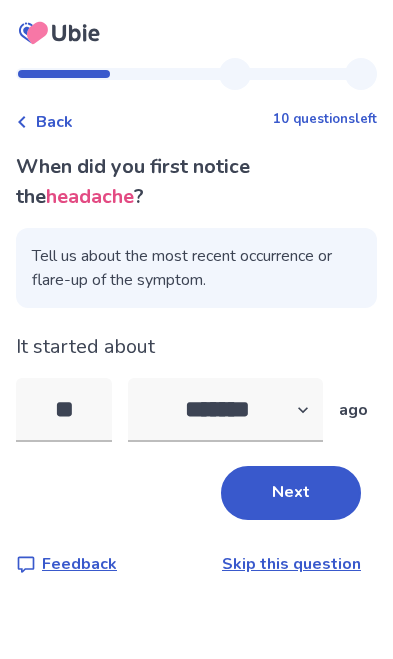 click on "Next" at bounding box center (291, 493) 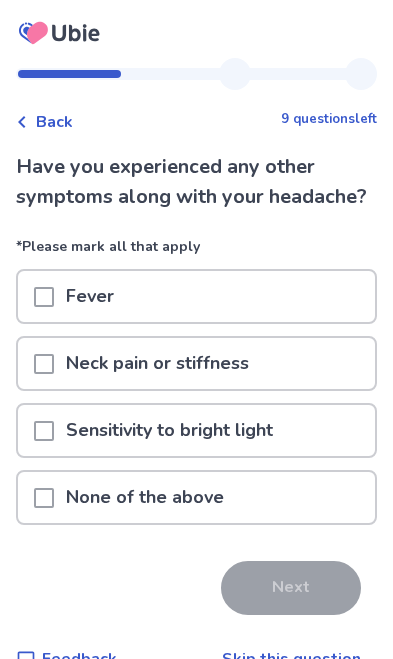 click at bounding box center (44, 497) 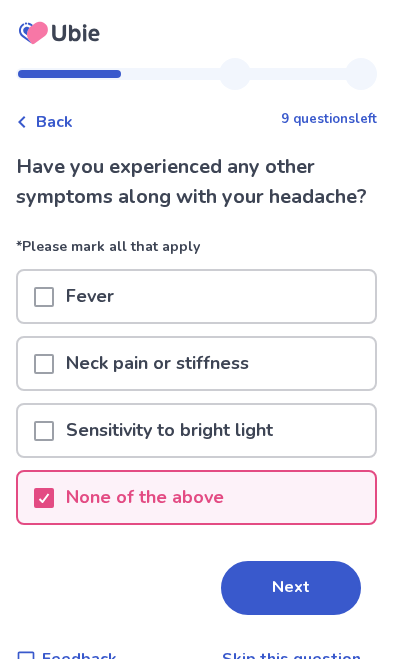 click on "Next" at bounding box center (291, 588) 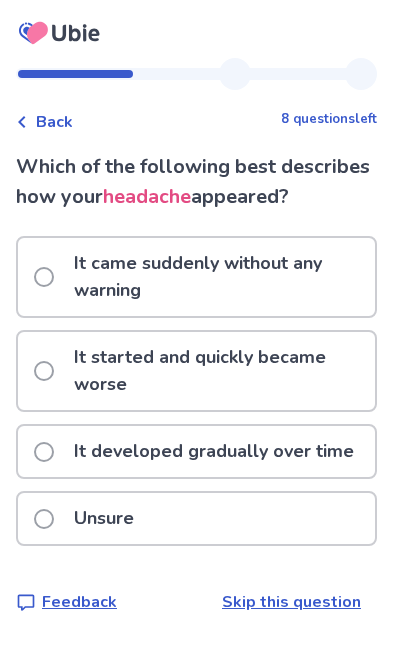 click at bounding box center [44, 277] 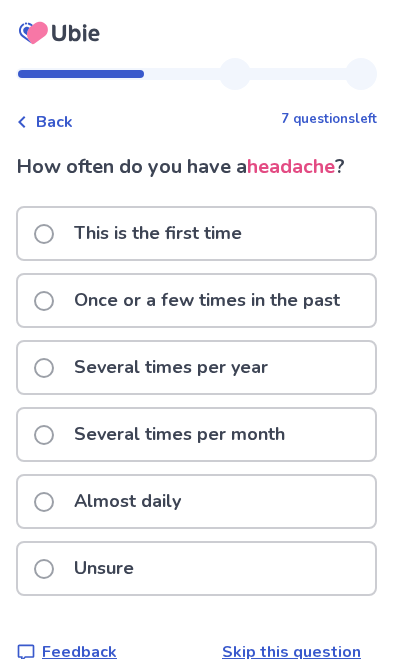click at bounding box center (44, 301) 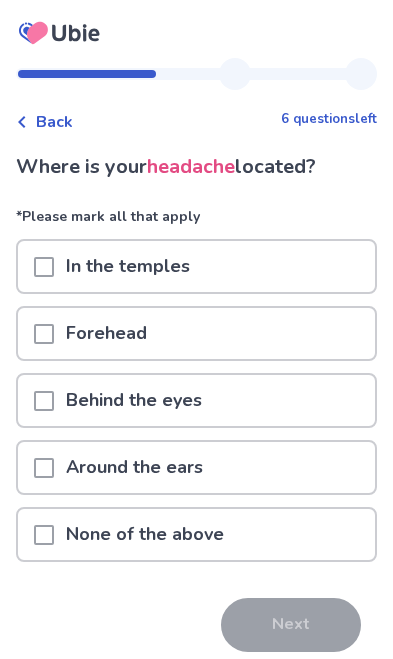 click at bounding box center (44, 334) 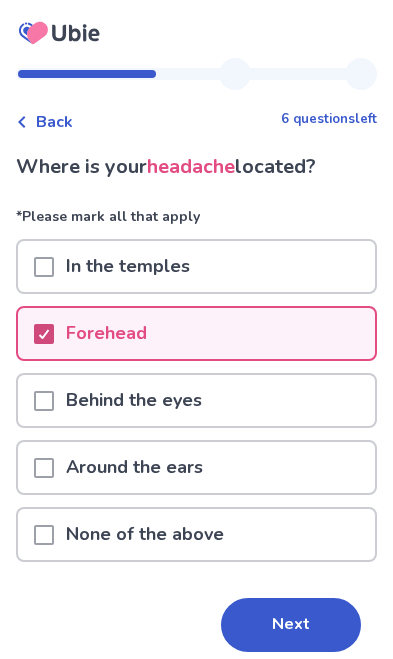 click on "Next" at bounding box center (291, 625) 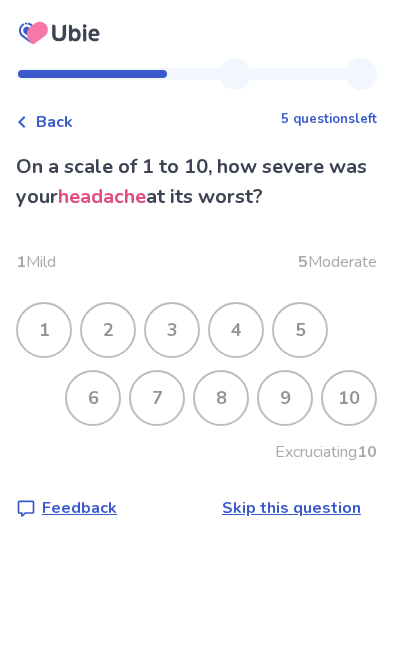 click on "10" at bounding box center [349, 398] 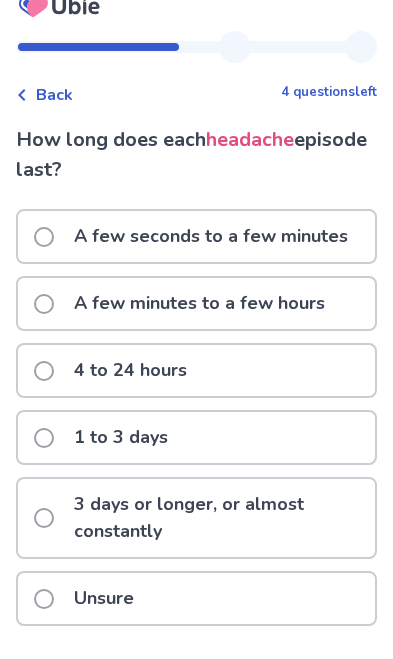 scroll, scrollTop: 12, scrollLeft: 0, axis: vertical 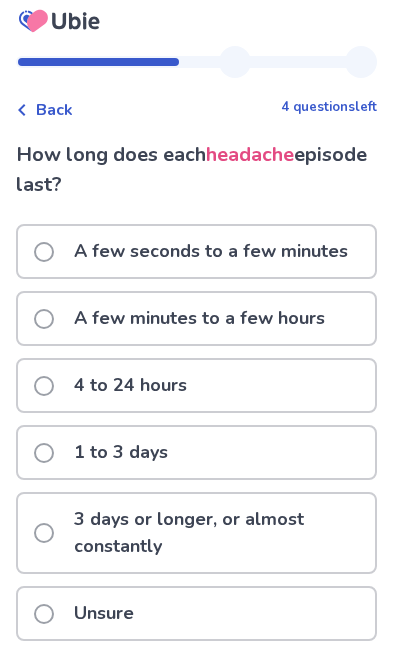 click at bounding box center (44, 614) 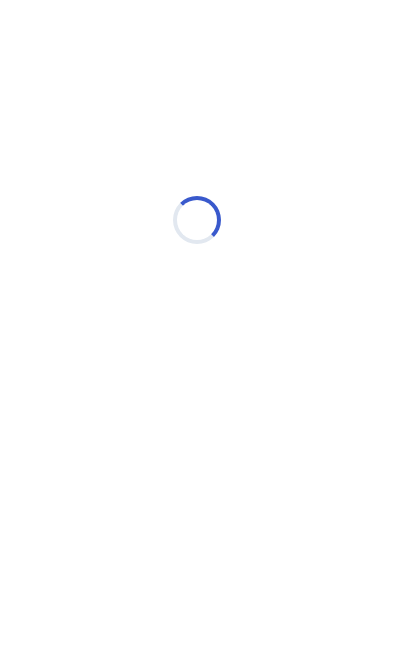 scroll, scrollTop: 0, scrollLeft: 0, axis: both 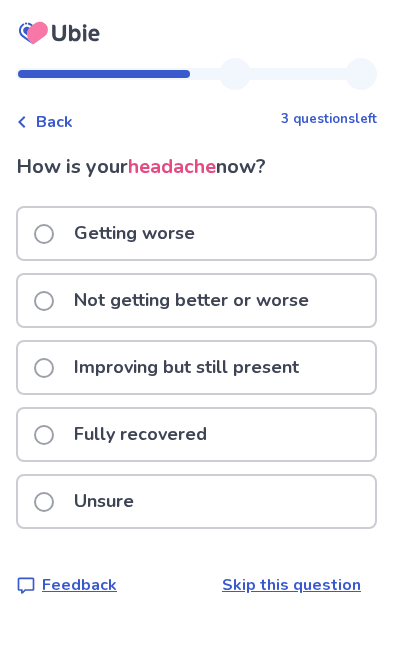 click on "Improving but still present" at bounding box center (172, 367) 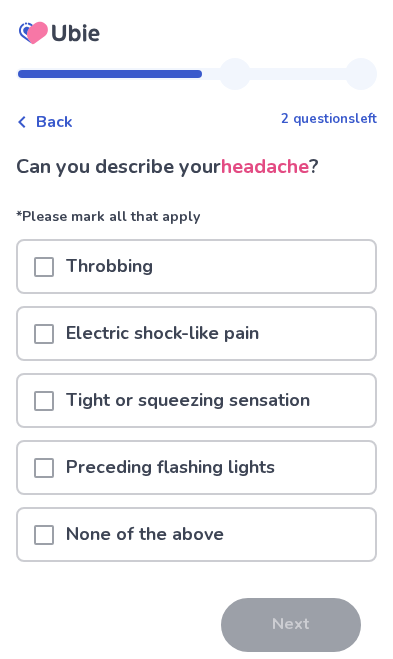 click at bounding box center [44, 266] 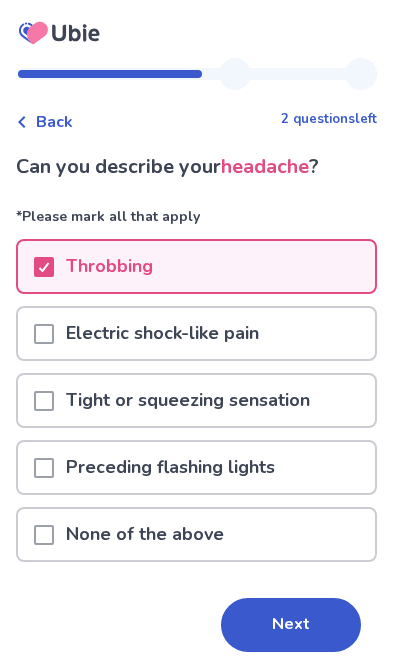 click on "Next" at bounding box center (291, 625) 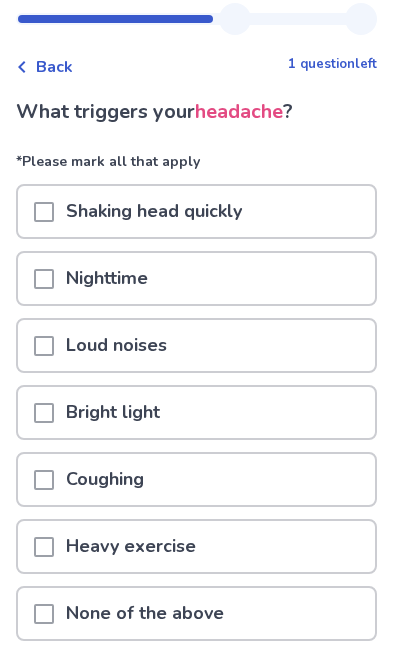 scroll, scrollTop: 56, scrollLeft: 0, axis: vertical 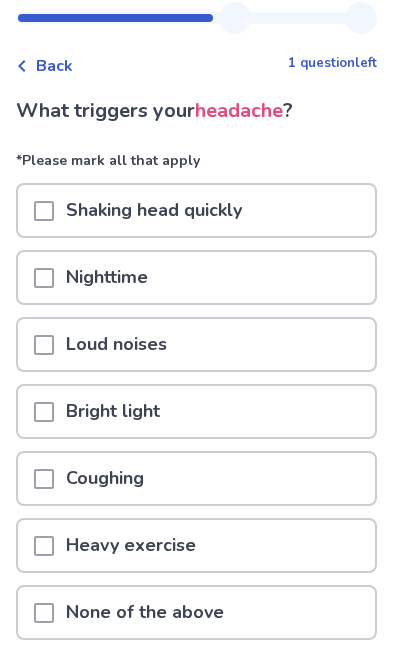 click at bounding box center (44, 345) 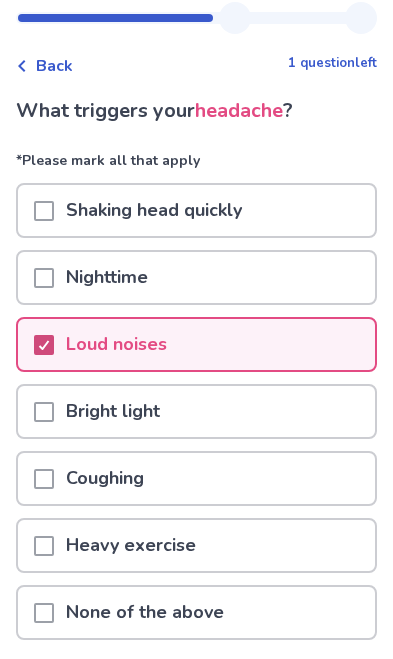 click on "Next" at bounding box center (291, 703) 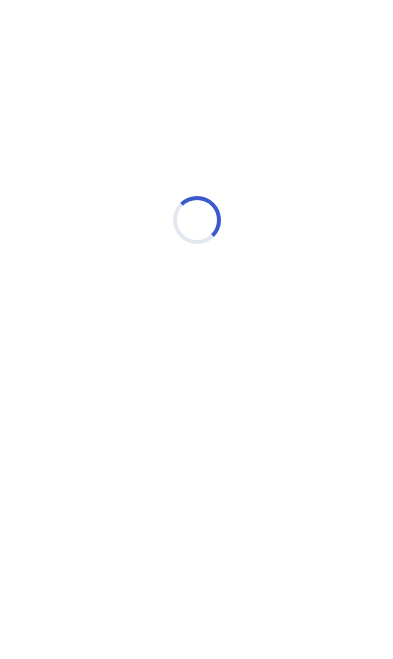 scroll, scrollTop: 0, scrollLeft: 0, axis: both 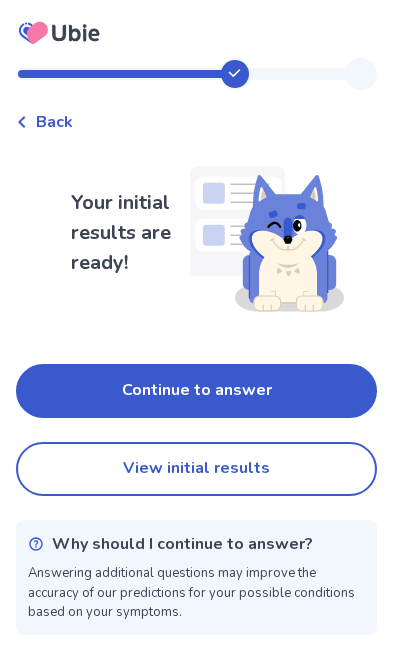 click on "View initial results" at bounding box center (196, 469) 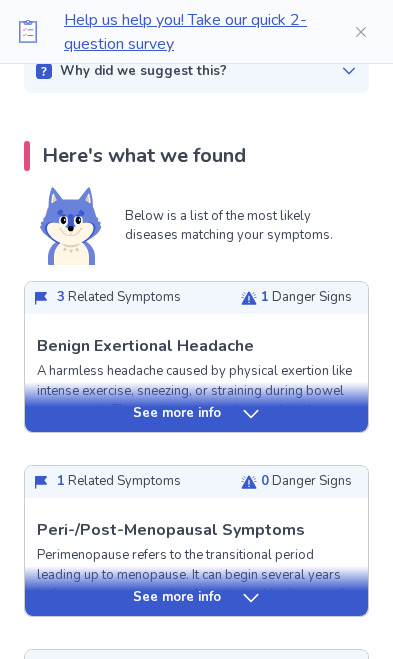 scroll, scrollTop: 355, scrollLeft: 0, axis: vertical 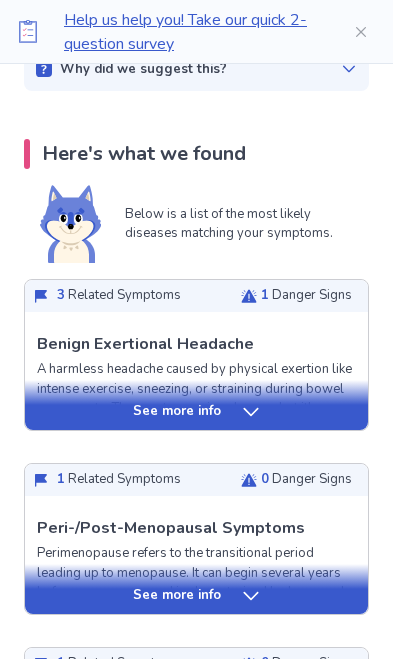 click on "See more info" at bounding box center [196, 412] 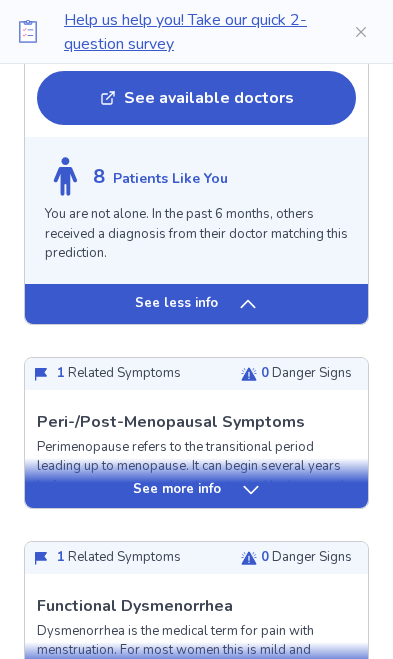scroll, scrollTop: 1966, scrollLeft: 0, axis: vertical 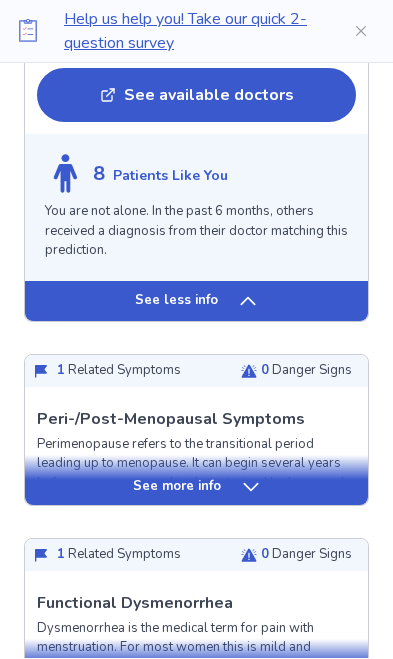 click on "See more info" at bounding box center [196, 488] 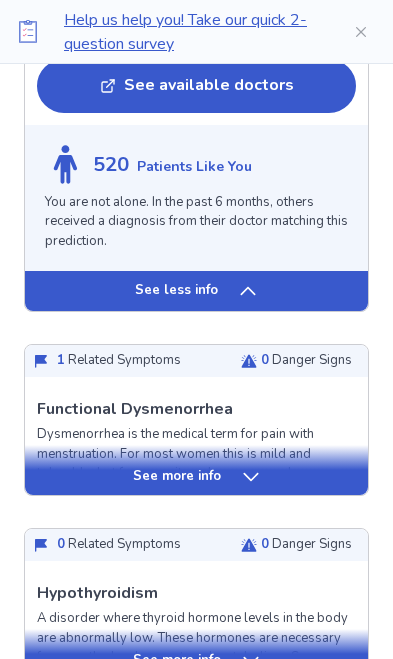 scroll, scrollTop: 3950, scrollLeft: 0, axis: vertical 